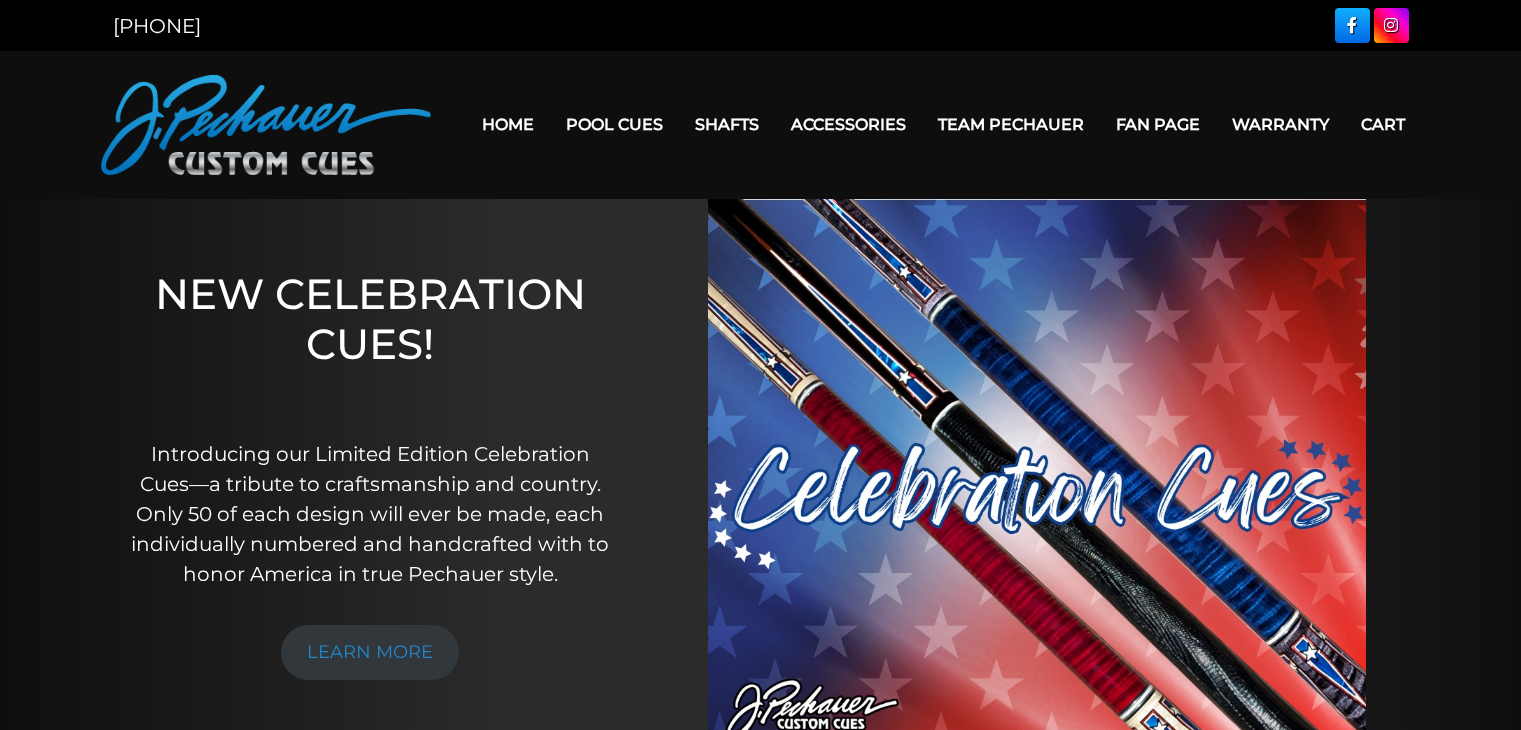 scroll, scrollTop: 0, scrollLeft: 0, axis: both 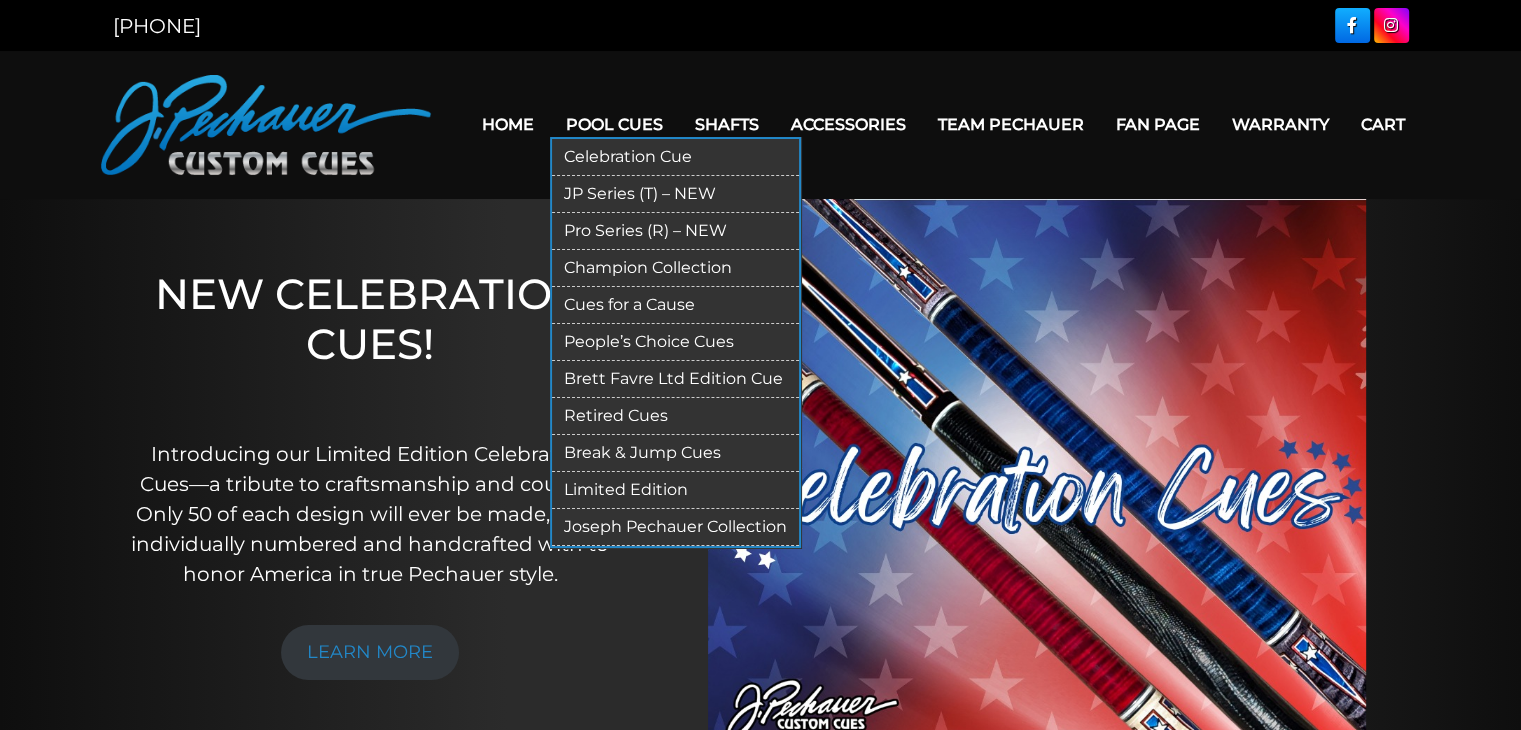 click on "Pro Series (R) – NEW" at bounding box center [675, 231] 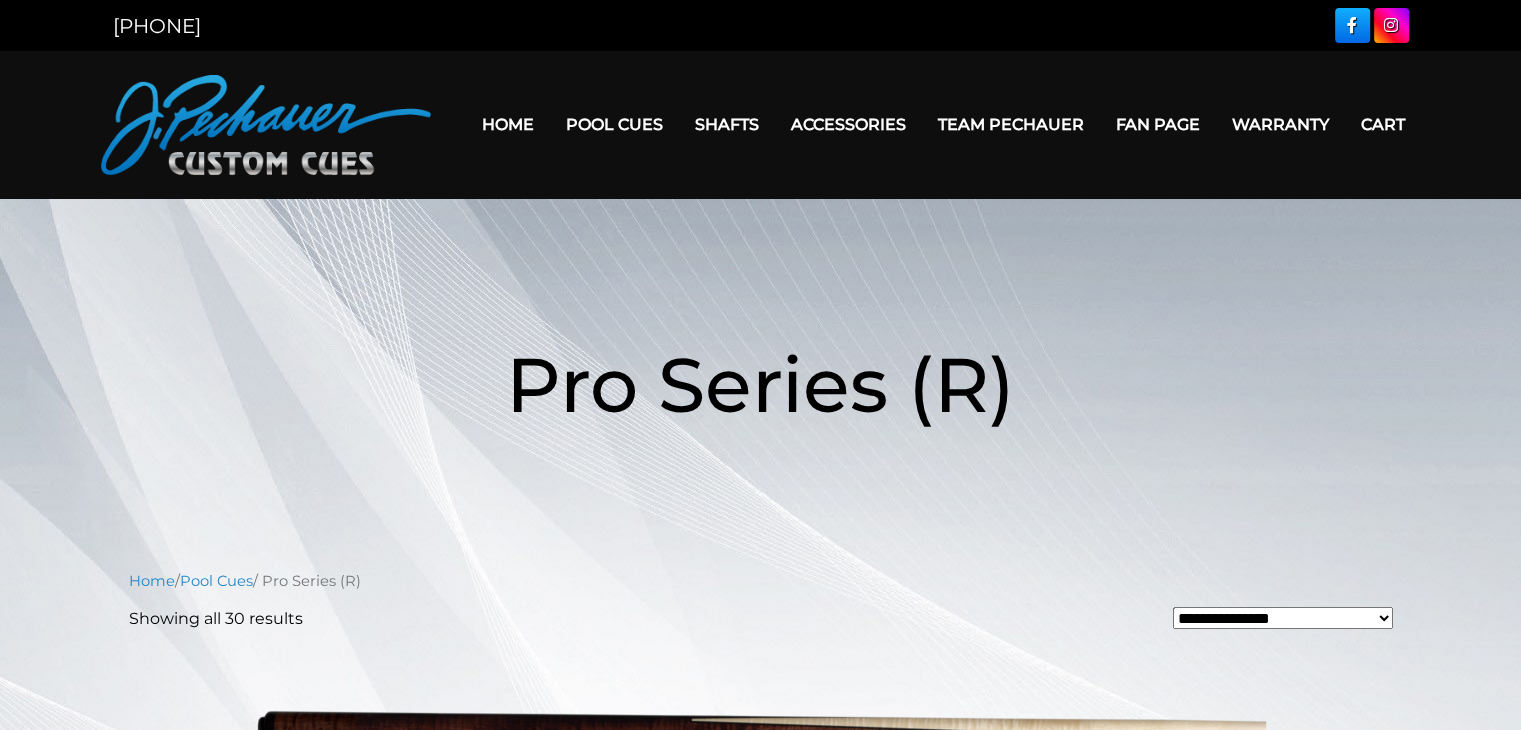 scroll, scrollTop: 0, scrollLeft: 0, axis: both 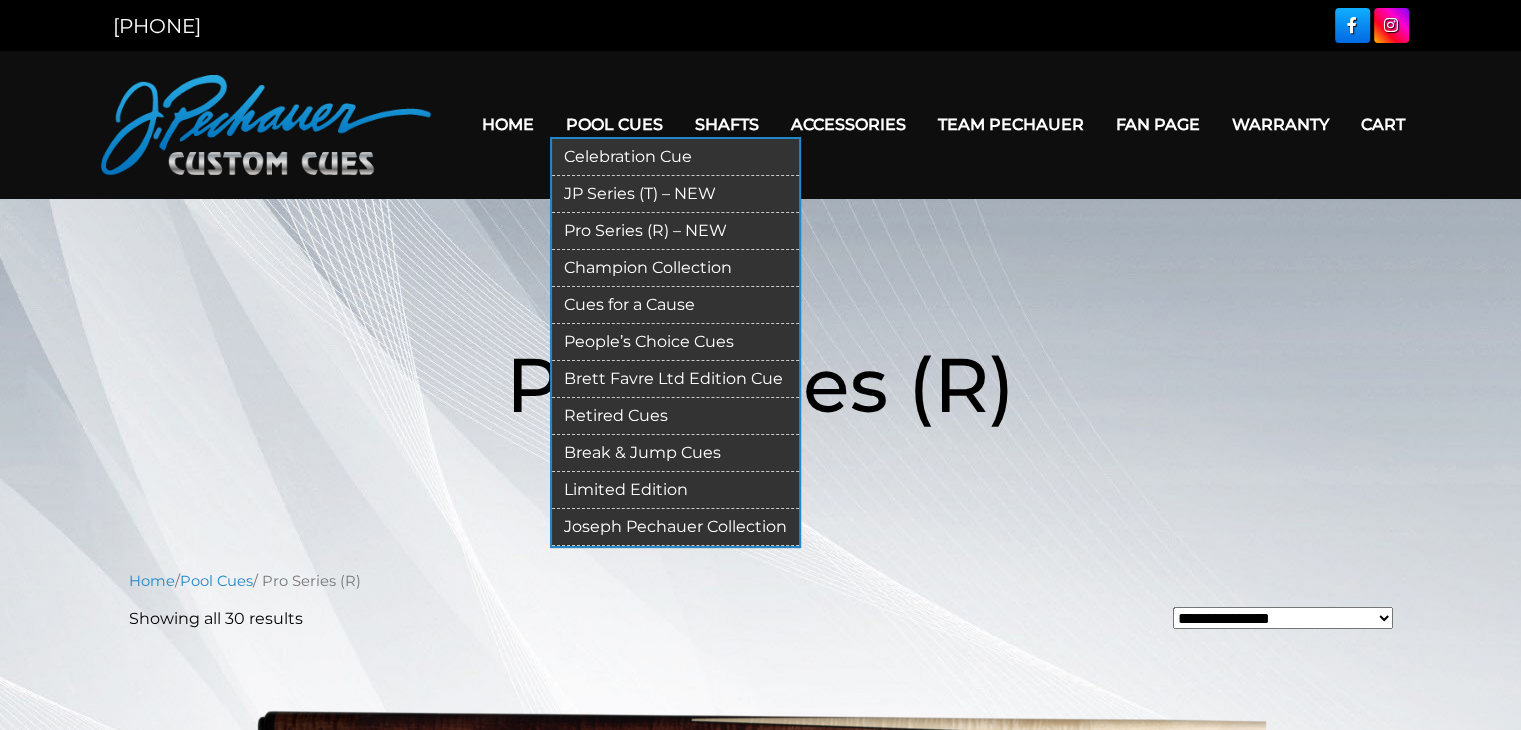 click on "Champion Collection" at bounding box center (675, 268) 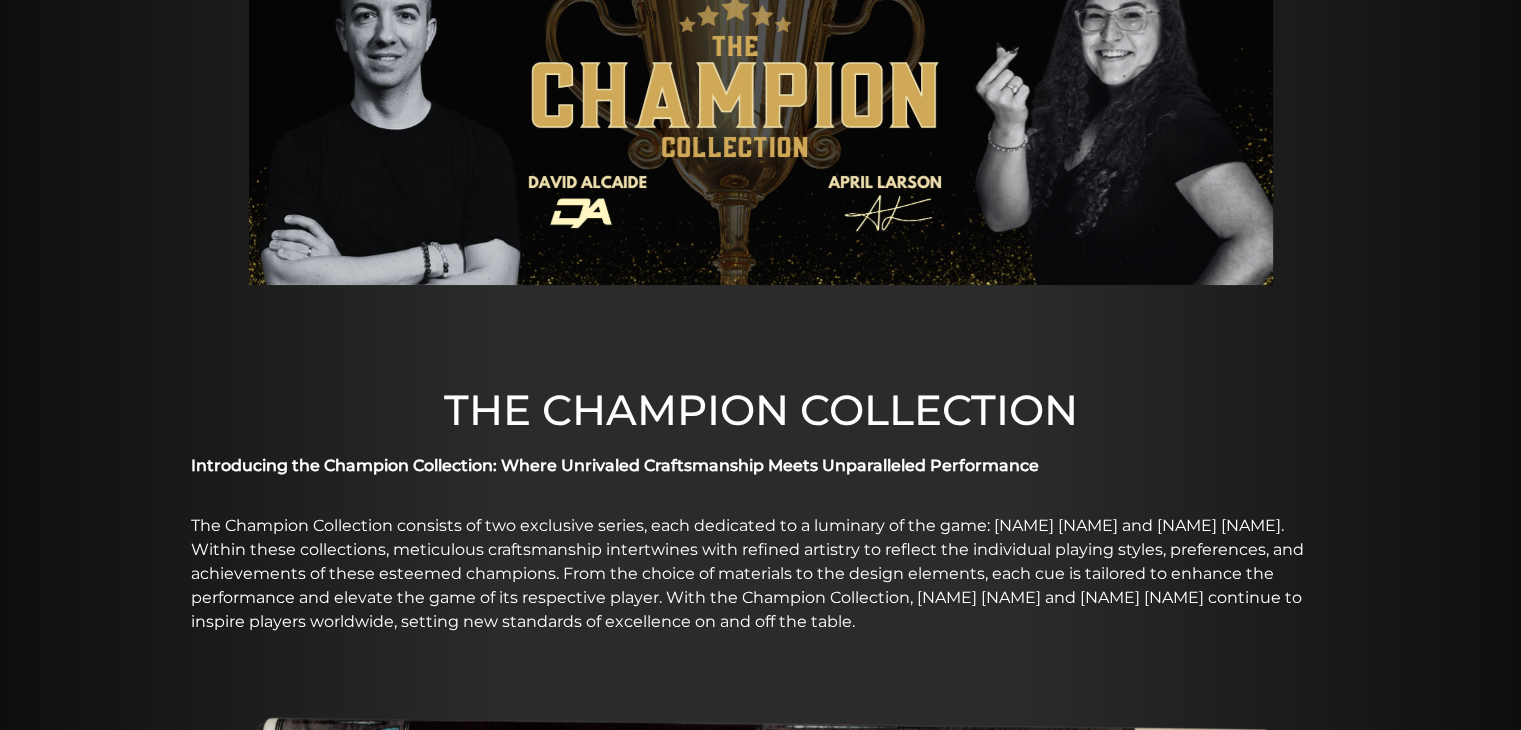 scroll, scrollTop: 0, scrollLeft: 0, axis: both 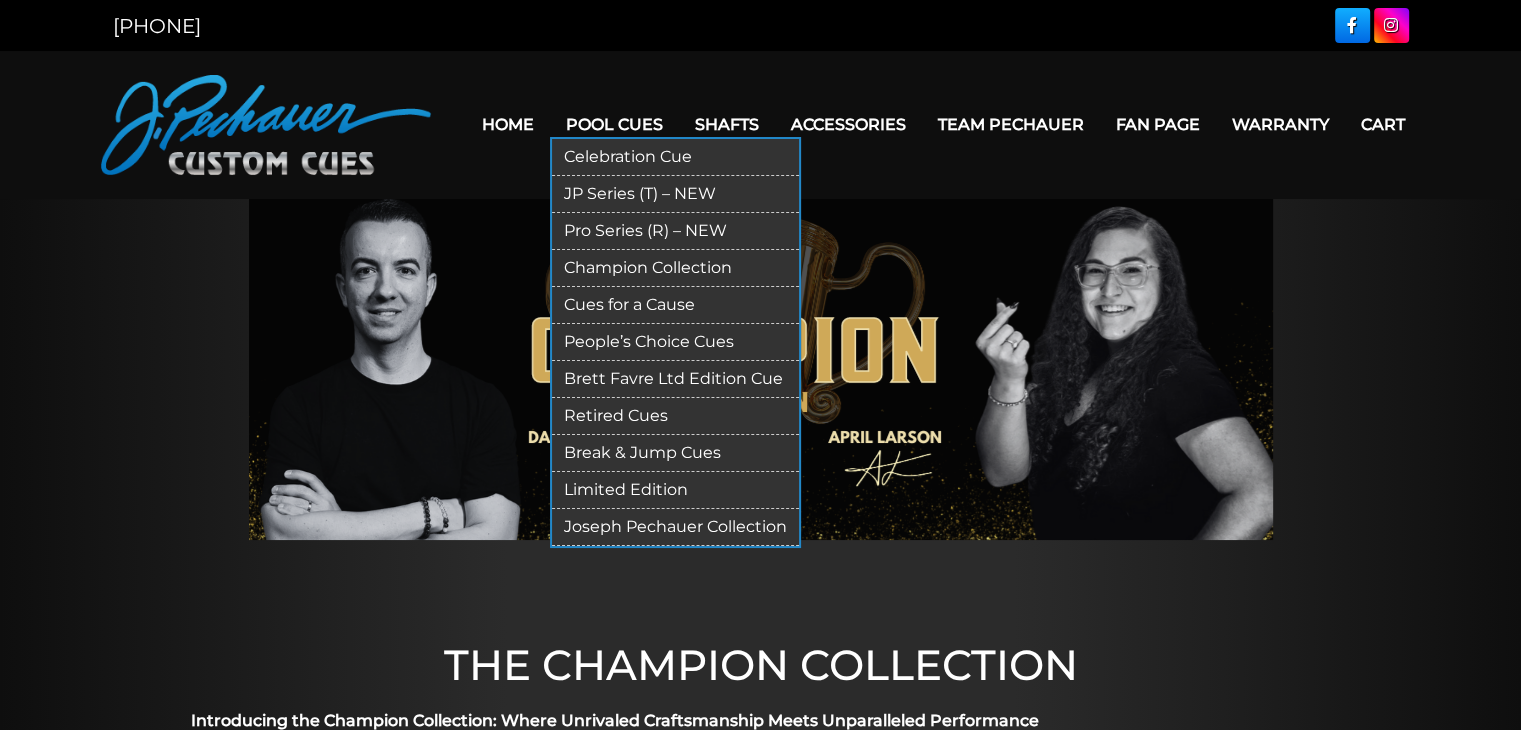click on "Pro Series (R) – NEW" at bounding box center [675, 231] 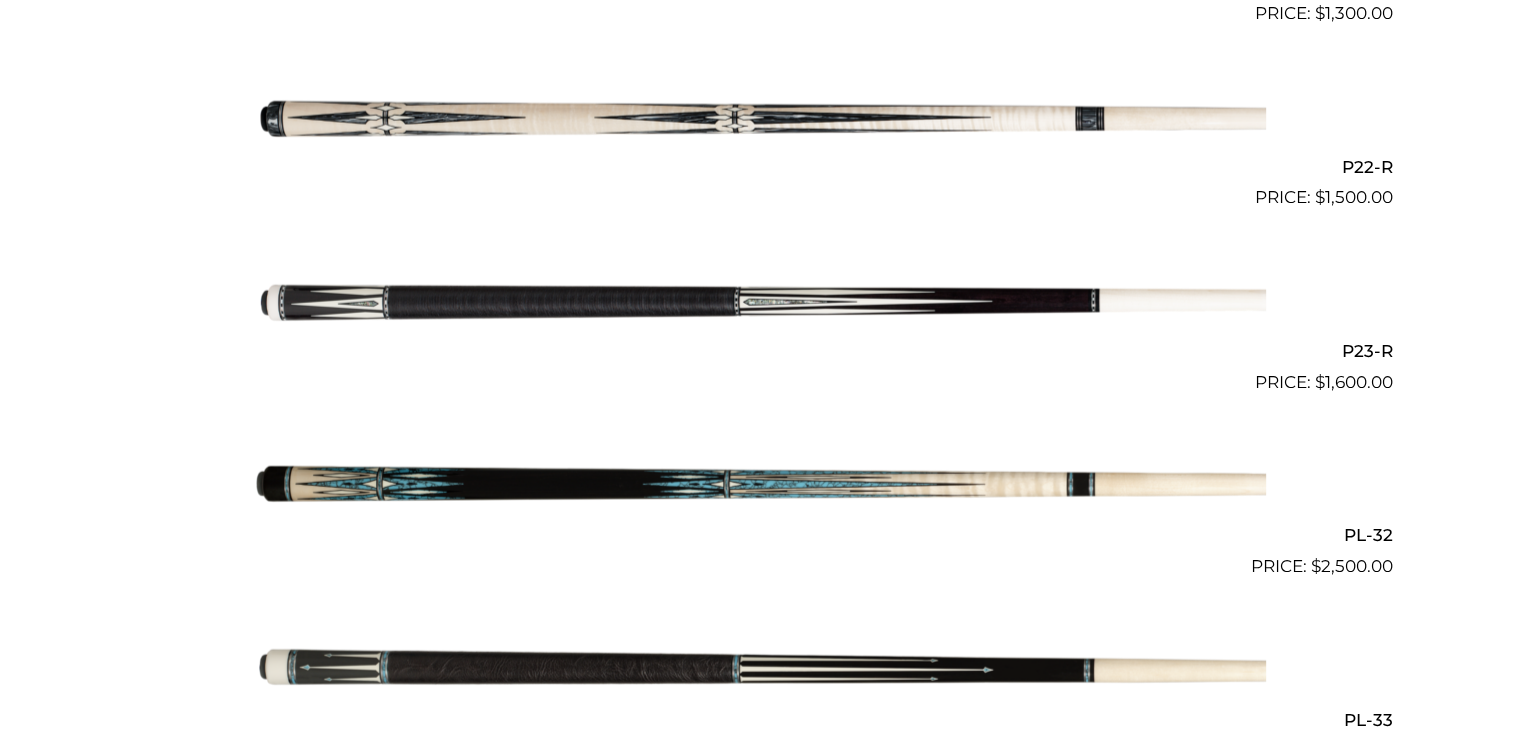 scroll, scrollTop: 4486, scrollLeft: 0, axis: vertical 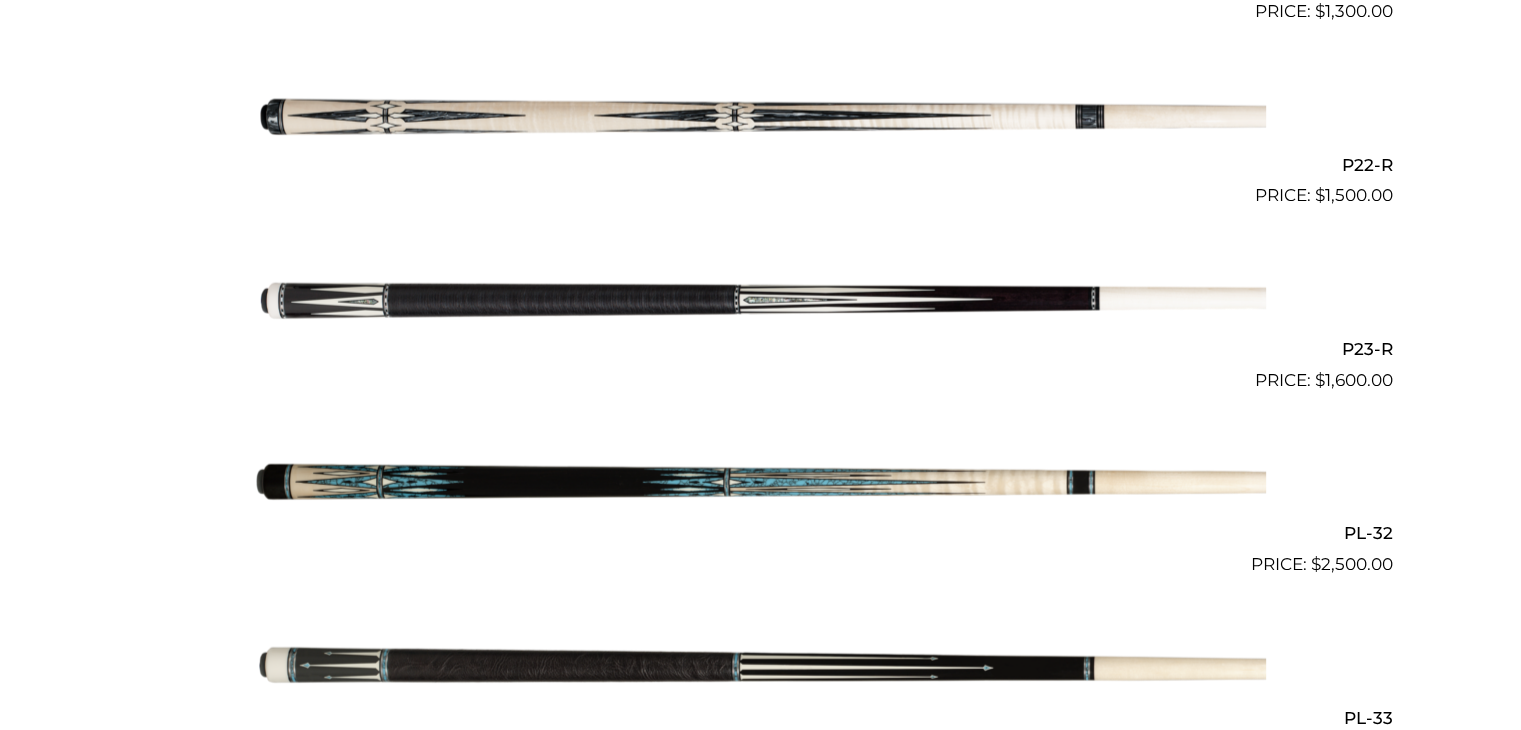 click at bounding box center [761, 301] 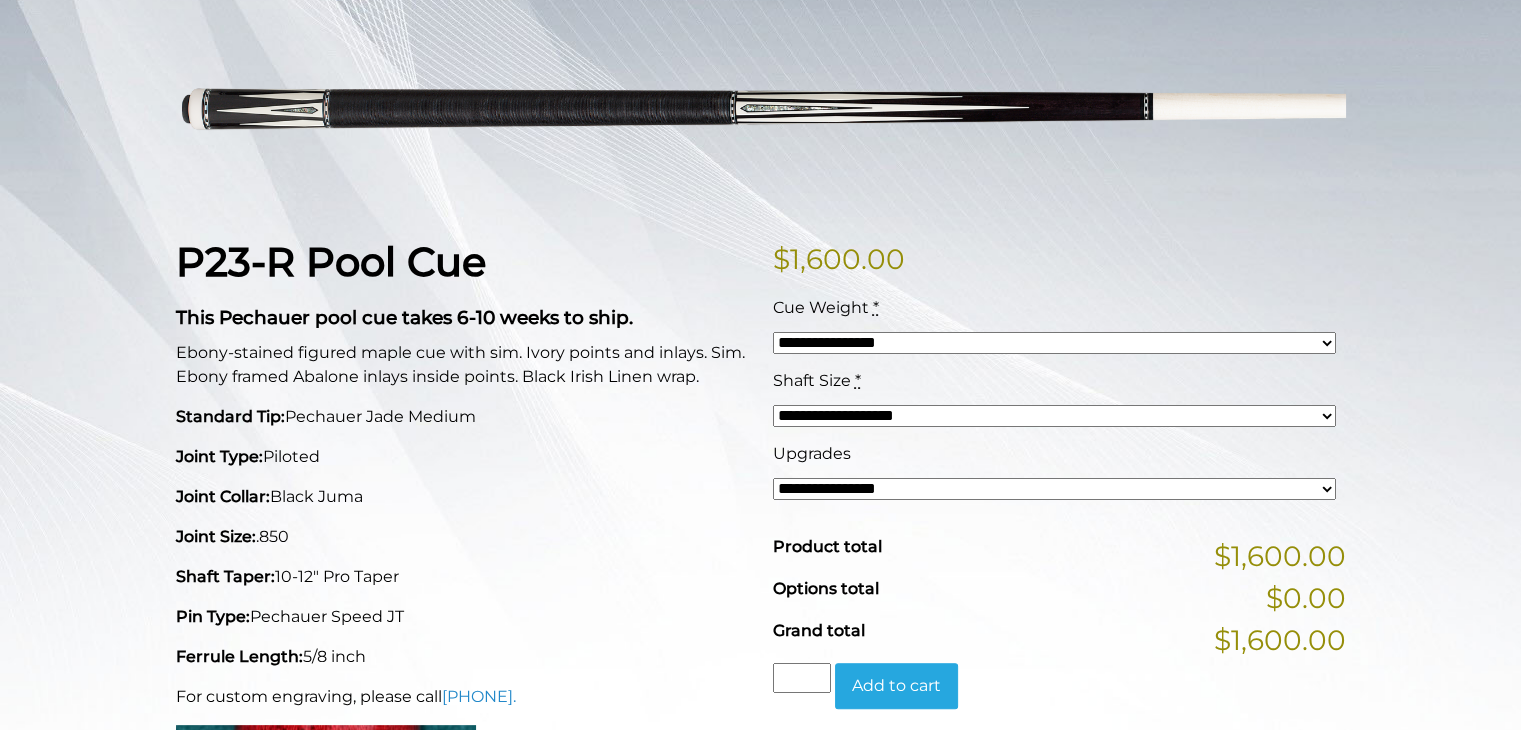 scroll, scrollTop: 279, scrollLeft: 0, axis: vertical 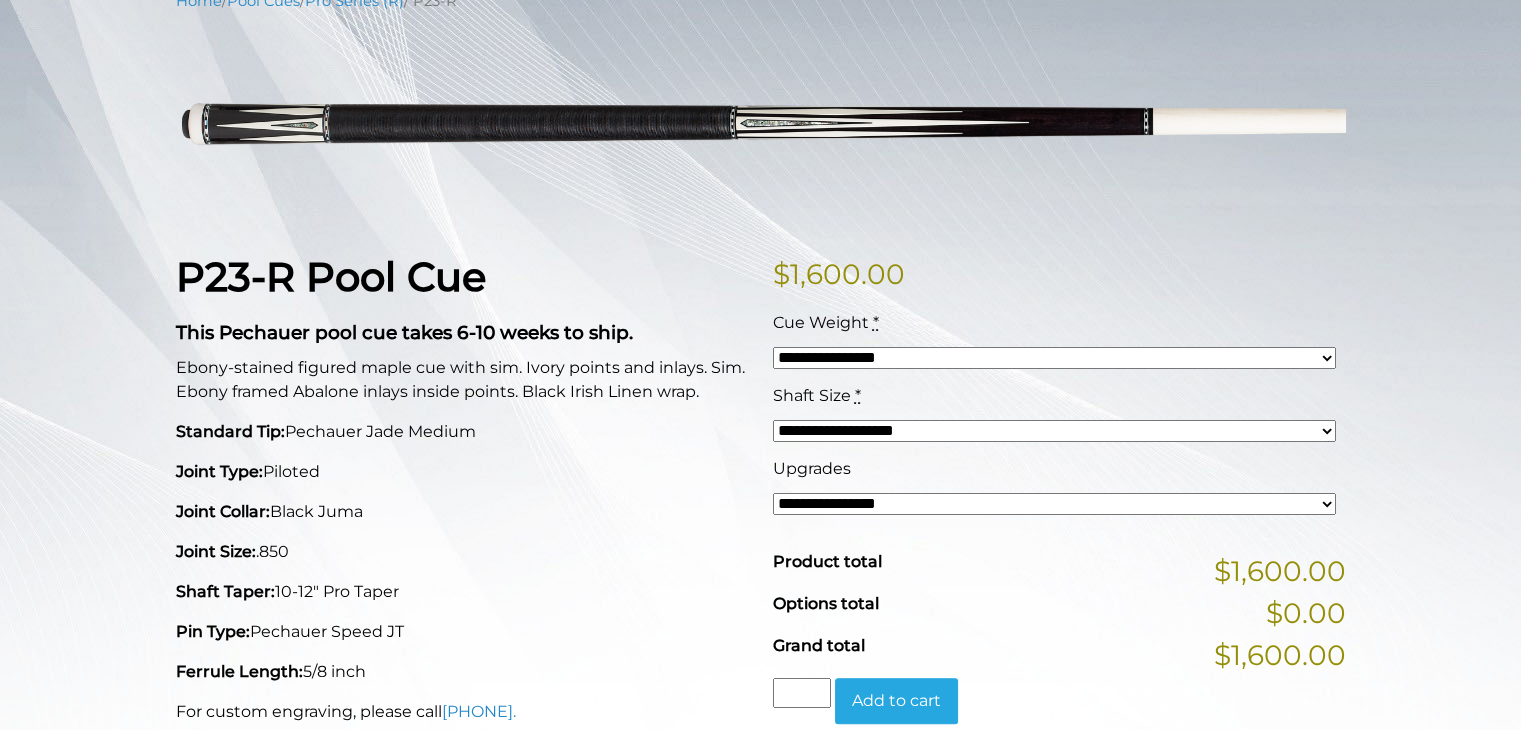 click on "**********" at bounding box center [1054, 358] 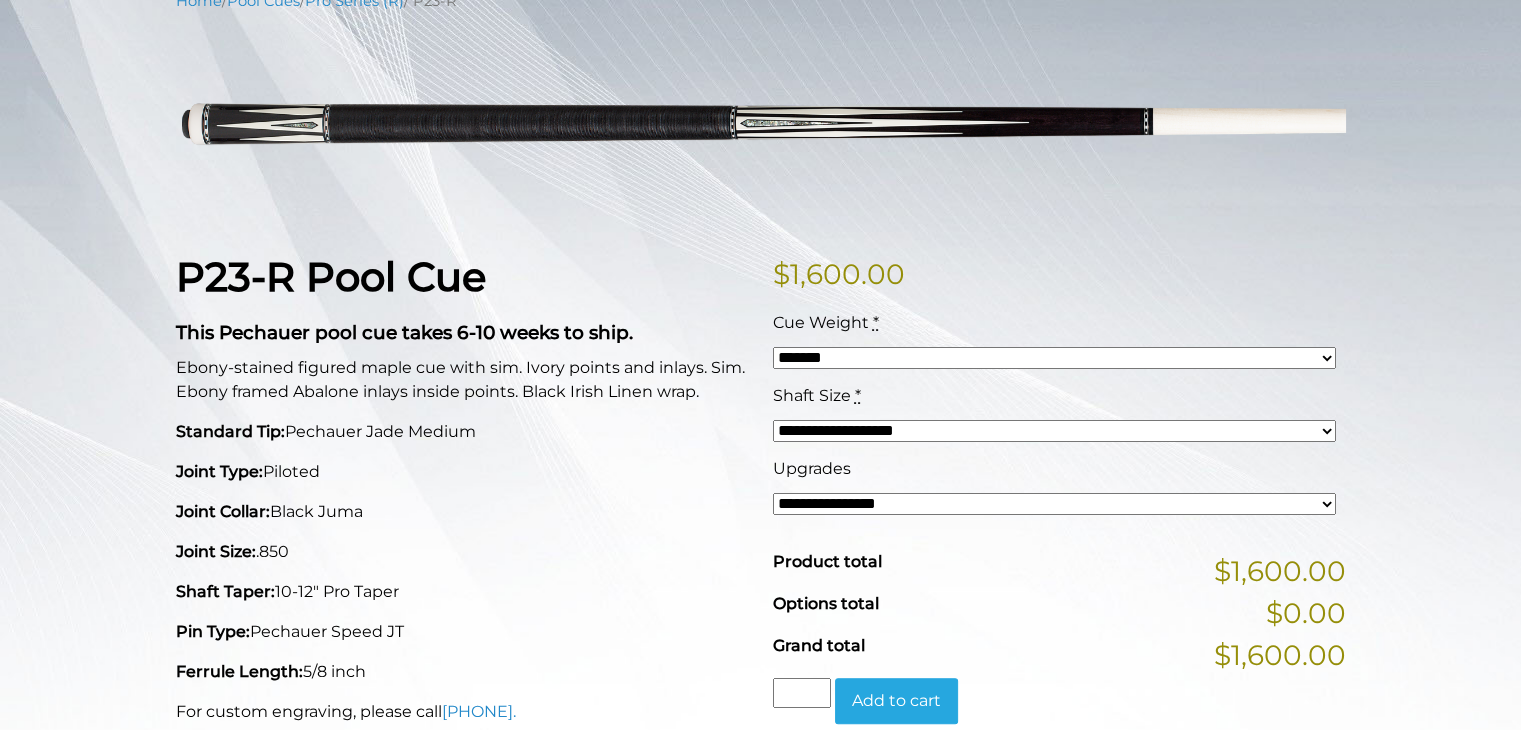 click on "**********" at bounding box center (1054, 358) 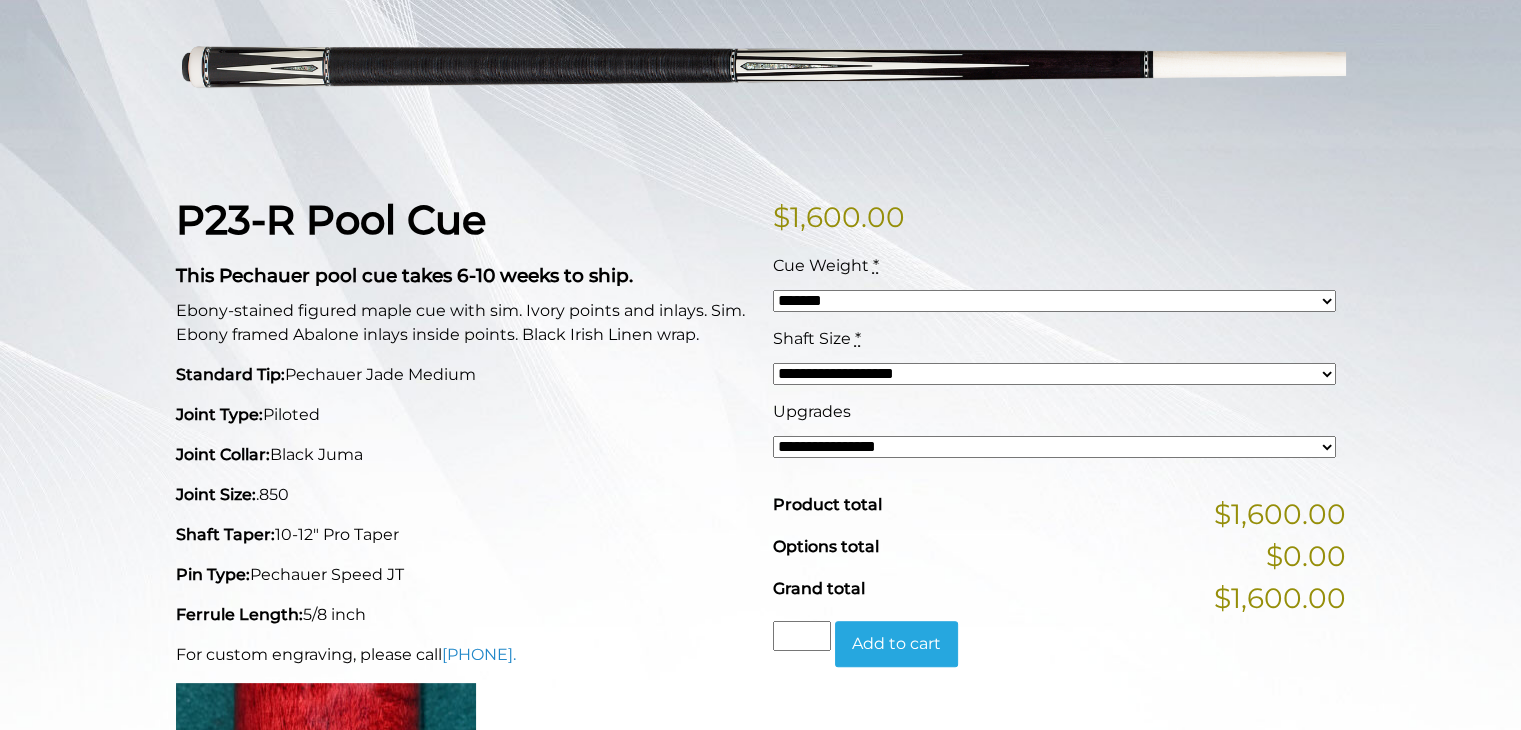 scroll, scrollTop: 338, scrollLeft: 0, axis: vertical 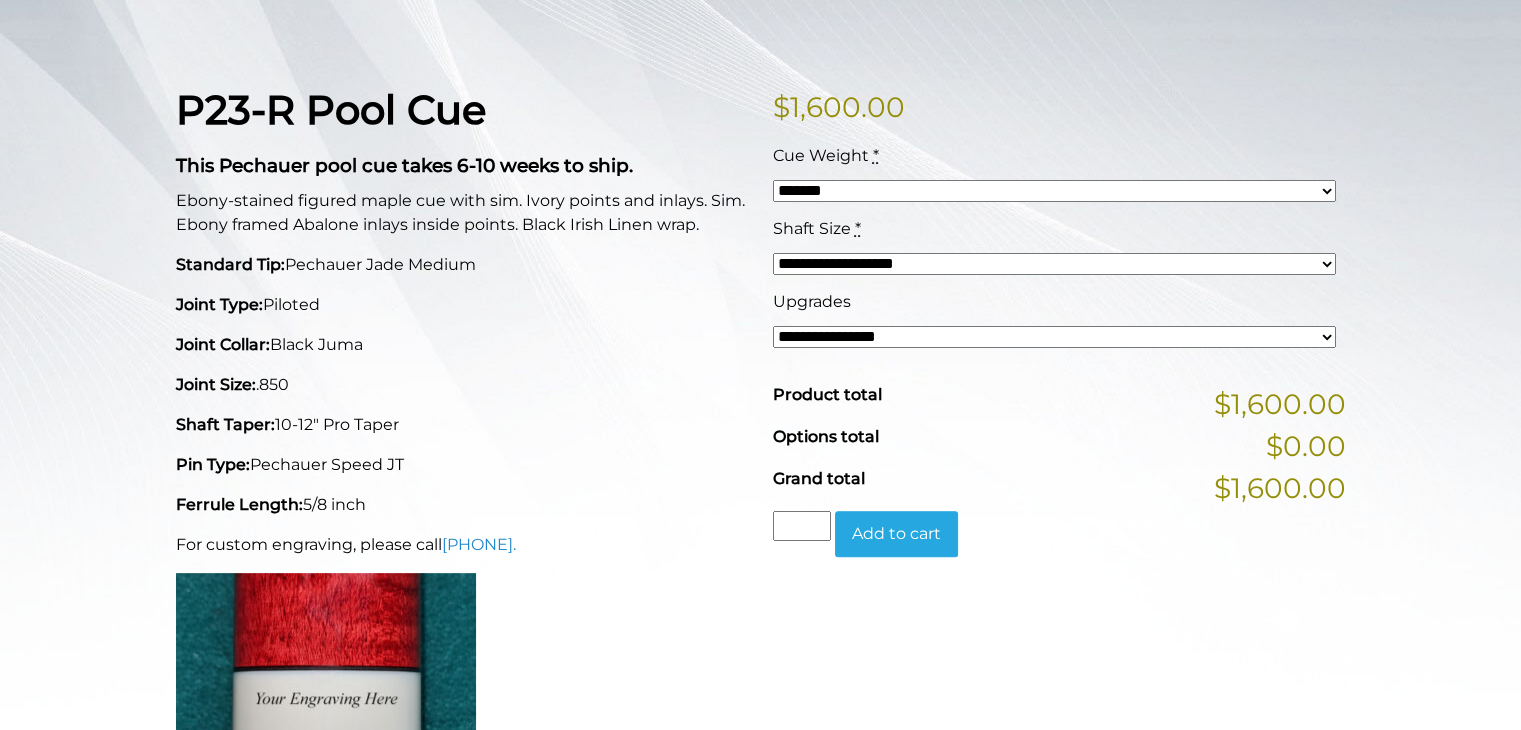 click on "**********" at bounding box center (1054, 337) 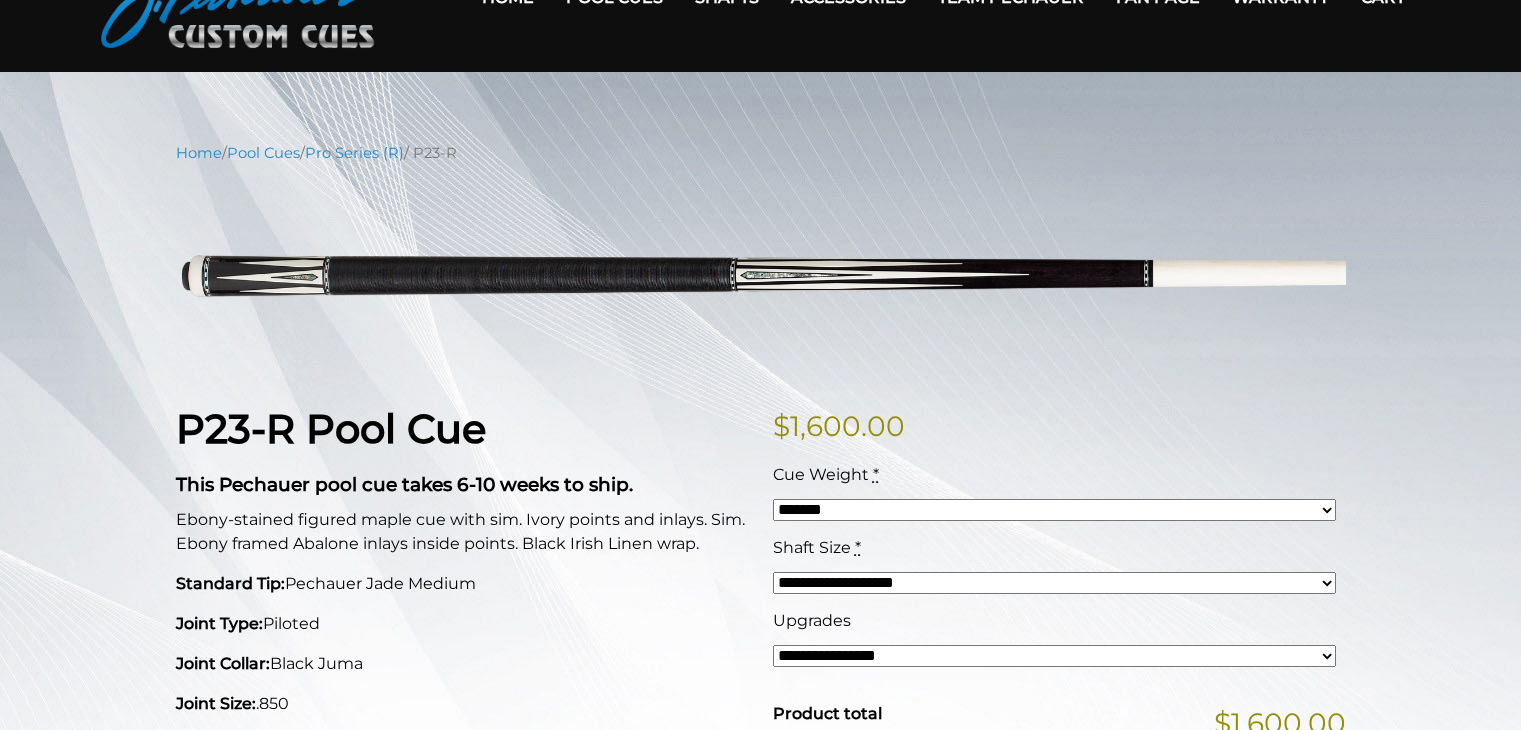 scroll, scrollTop: 0, scrollLeft: 0, axis: both 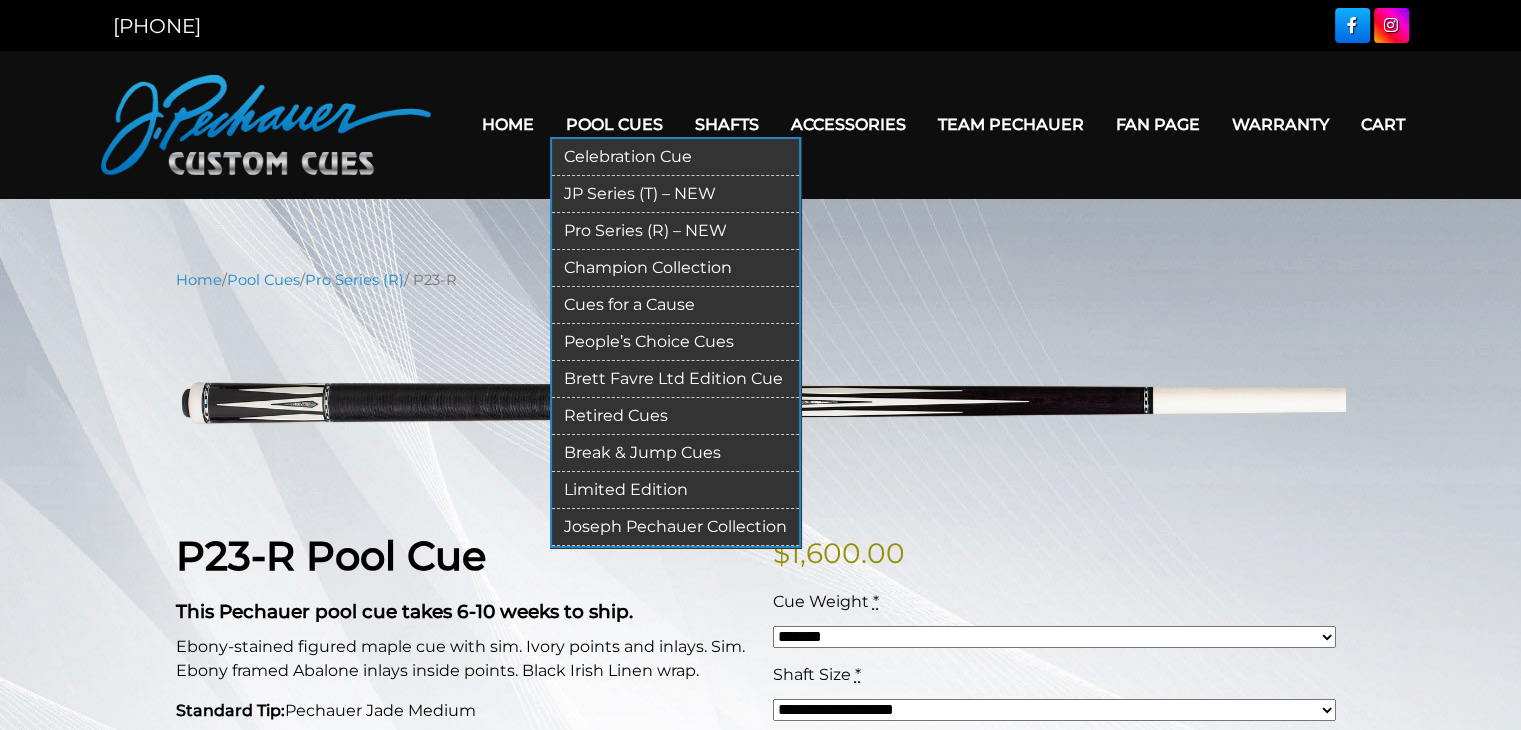 click on "Pro Series (R) – NEW" at bounding box center (675, 231) 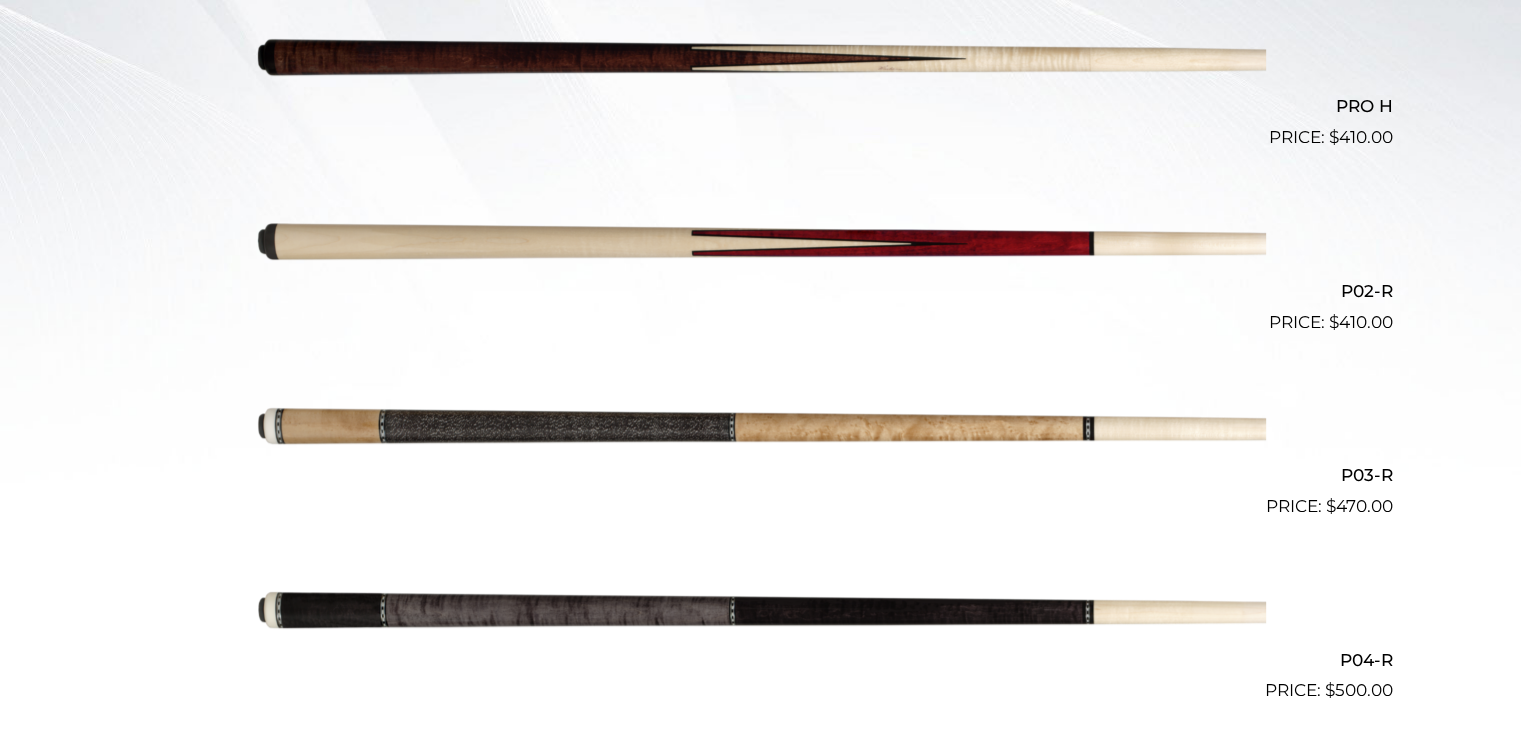 scroll, scrollTop: 687, scrollLeft: 0, axis: vertical 